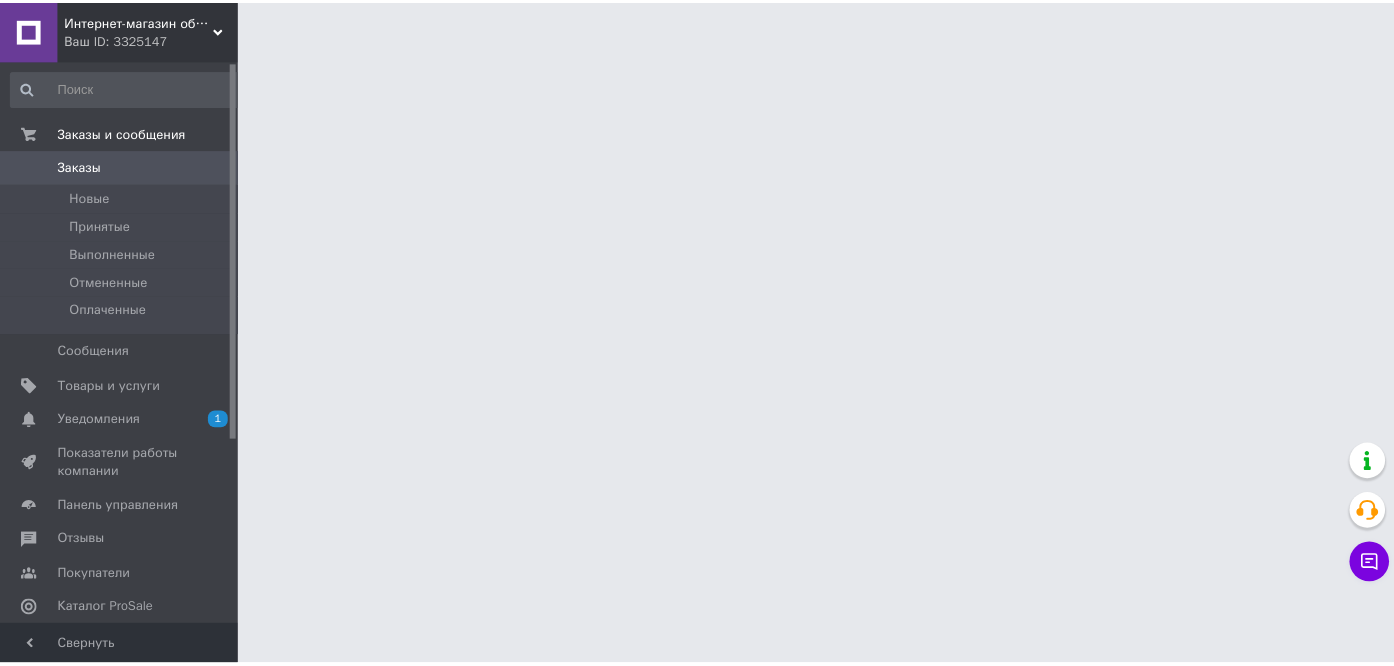 scroll, scrollTop: 0, scrollLeft: 0, axis: both 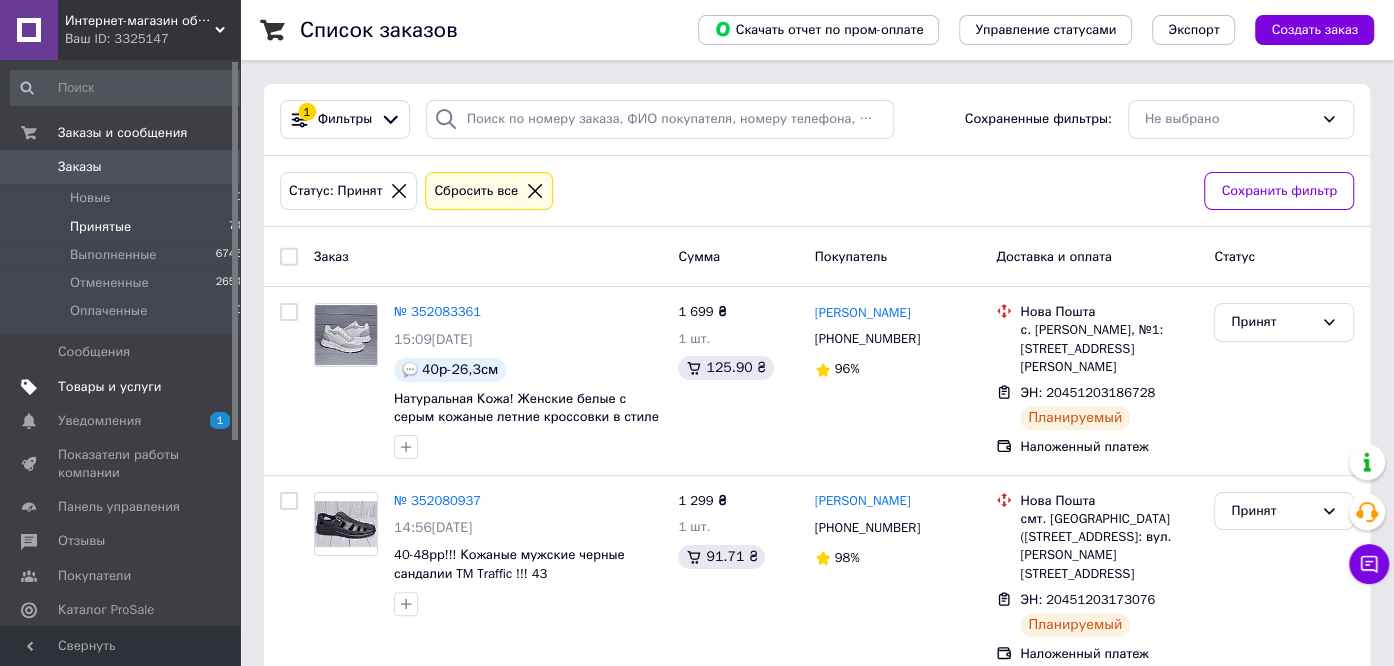 click on "Товары и услуги" at bounding box center [110, 387] 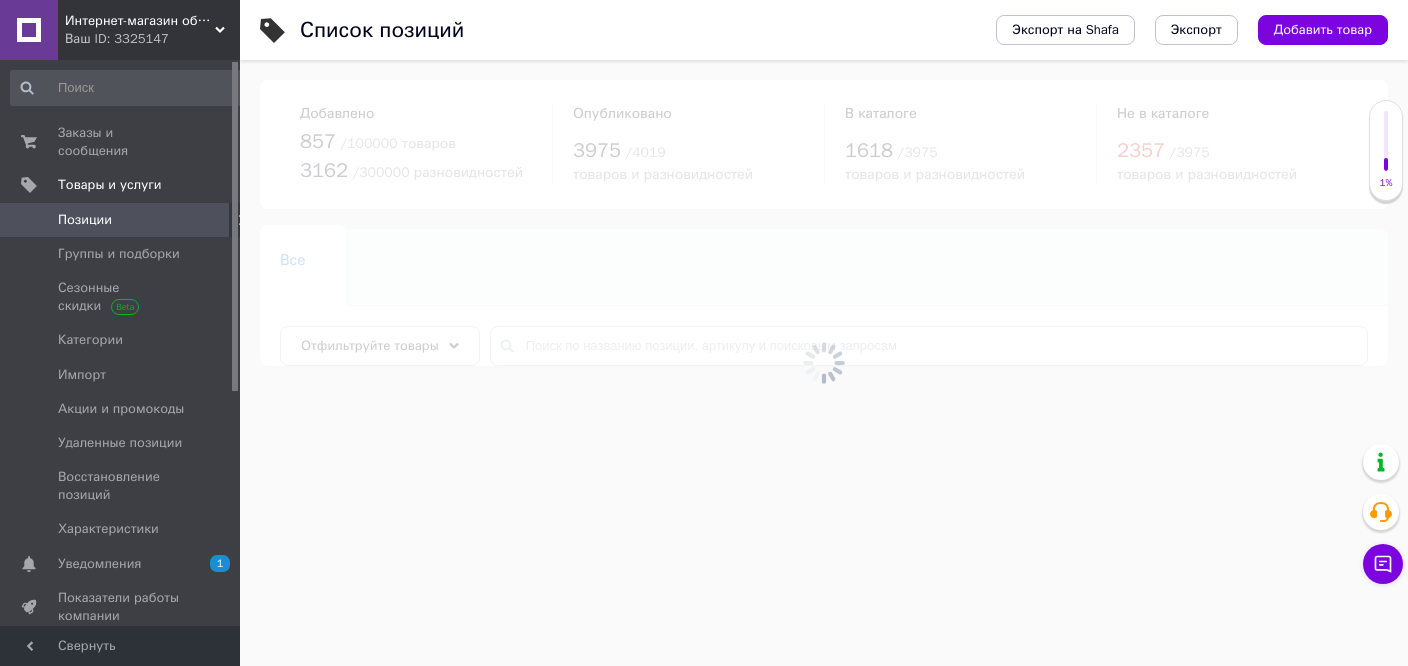click at bounding box center (824, 363) 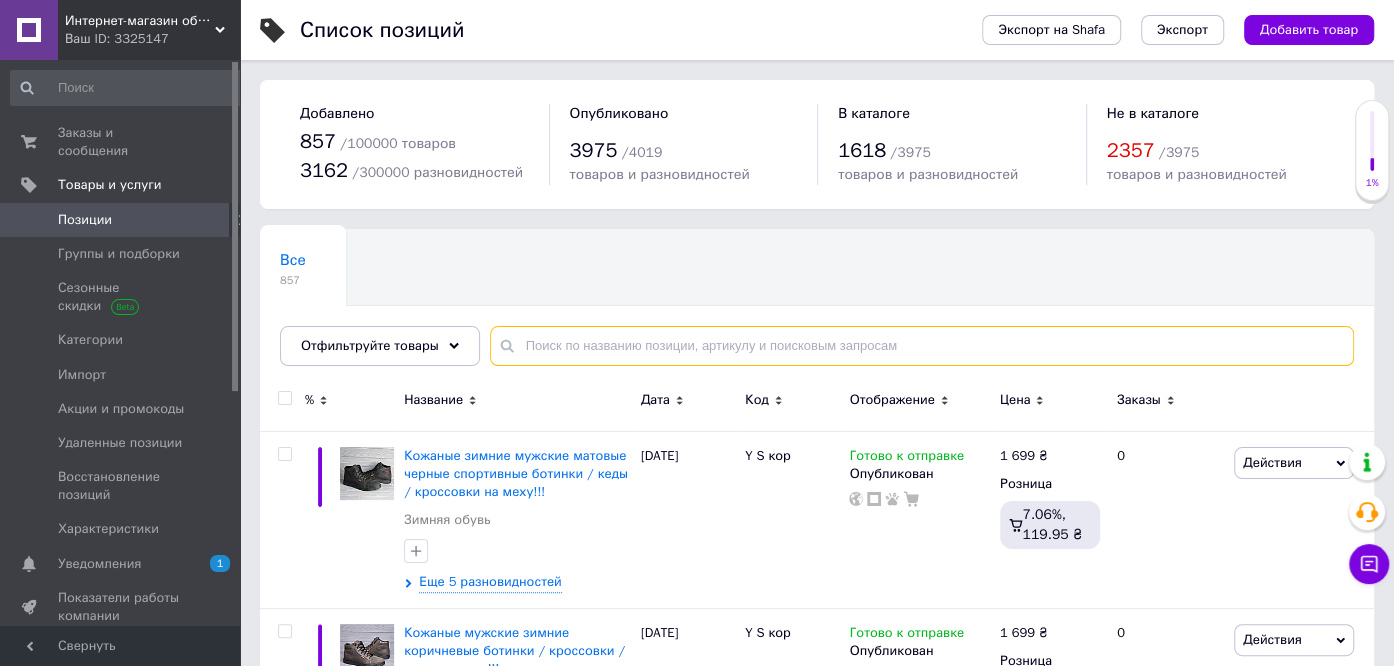 click at bounding box center (922, 346) 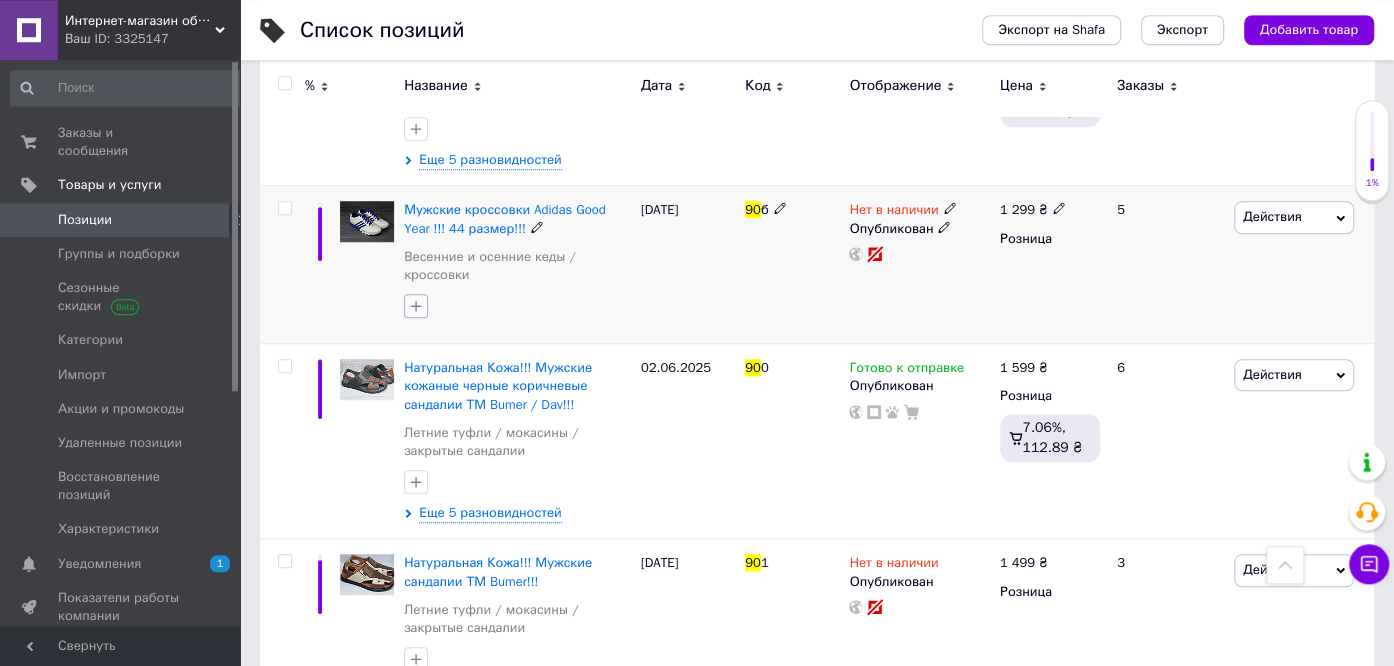 scroll, scrollTop: 739, scrollLeft: 0, axis: vertical 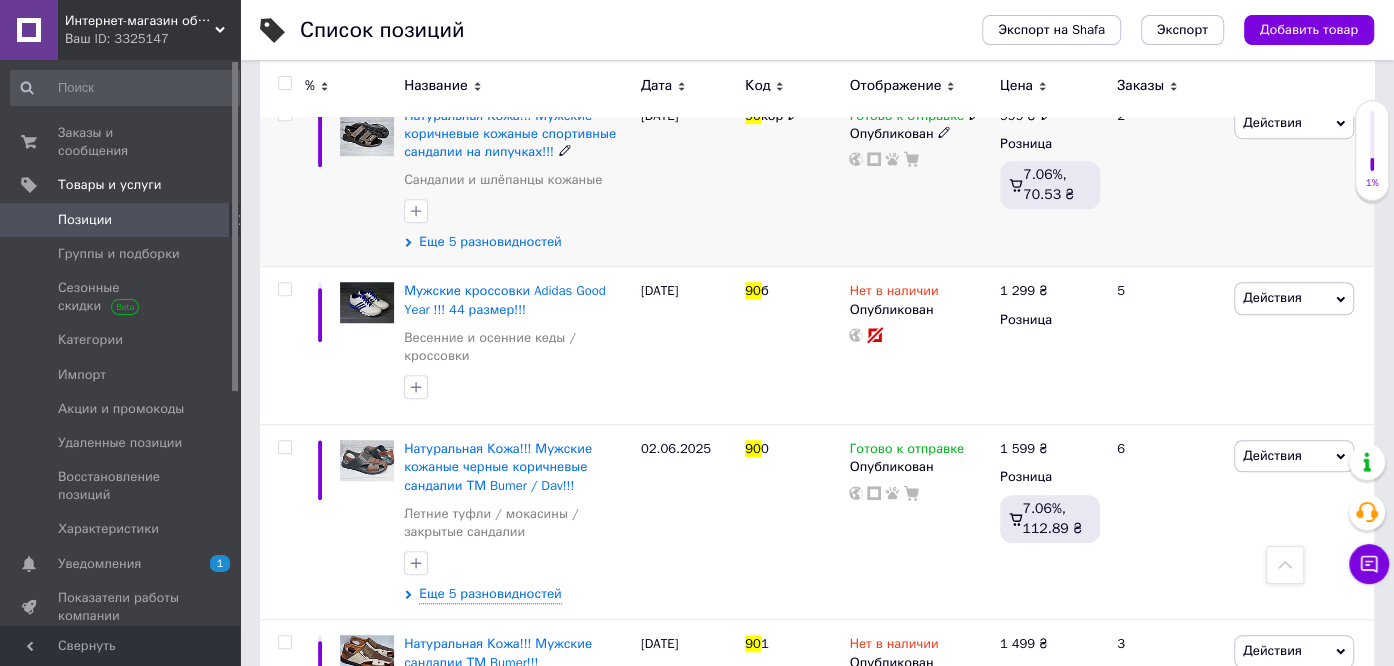 type on "90" 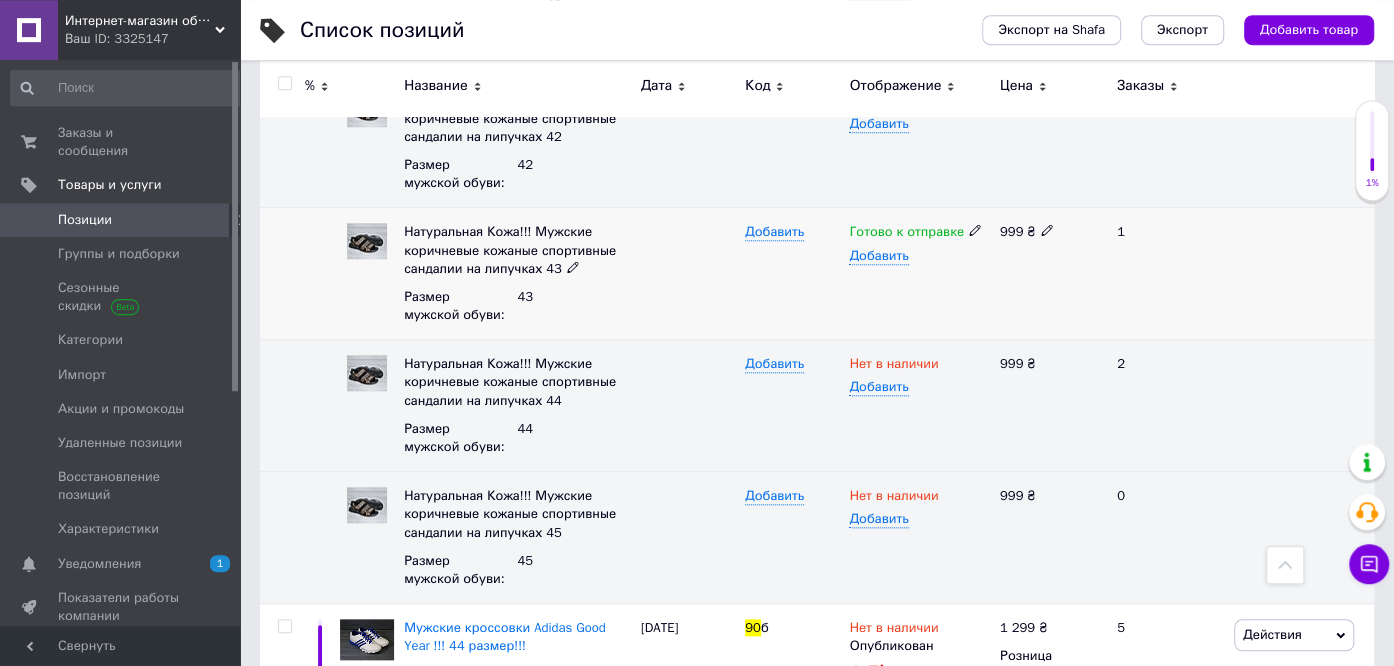 scroll, scrollTop: 1056, scrollLeft: 0, axis: vertical 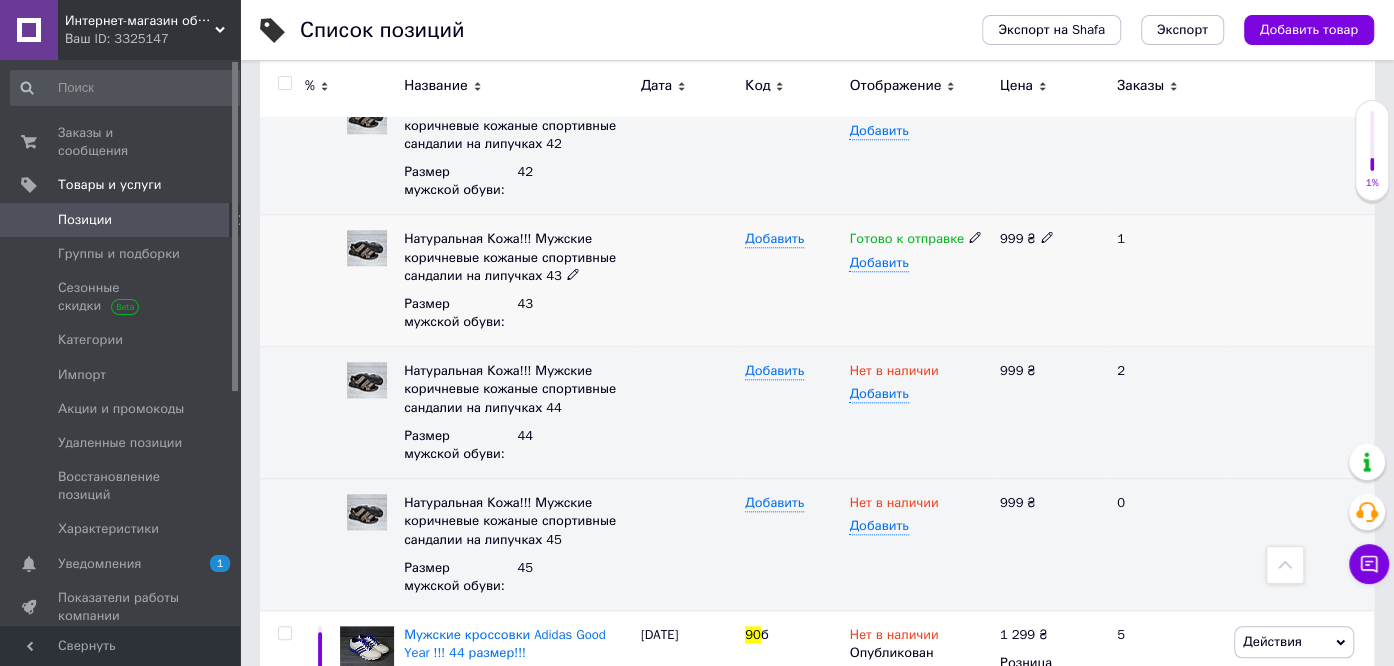 click 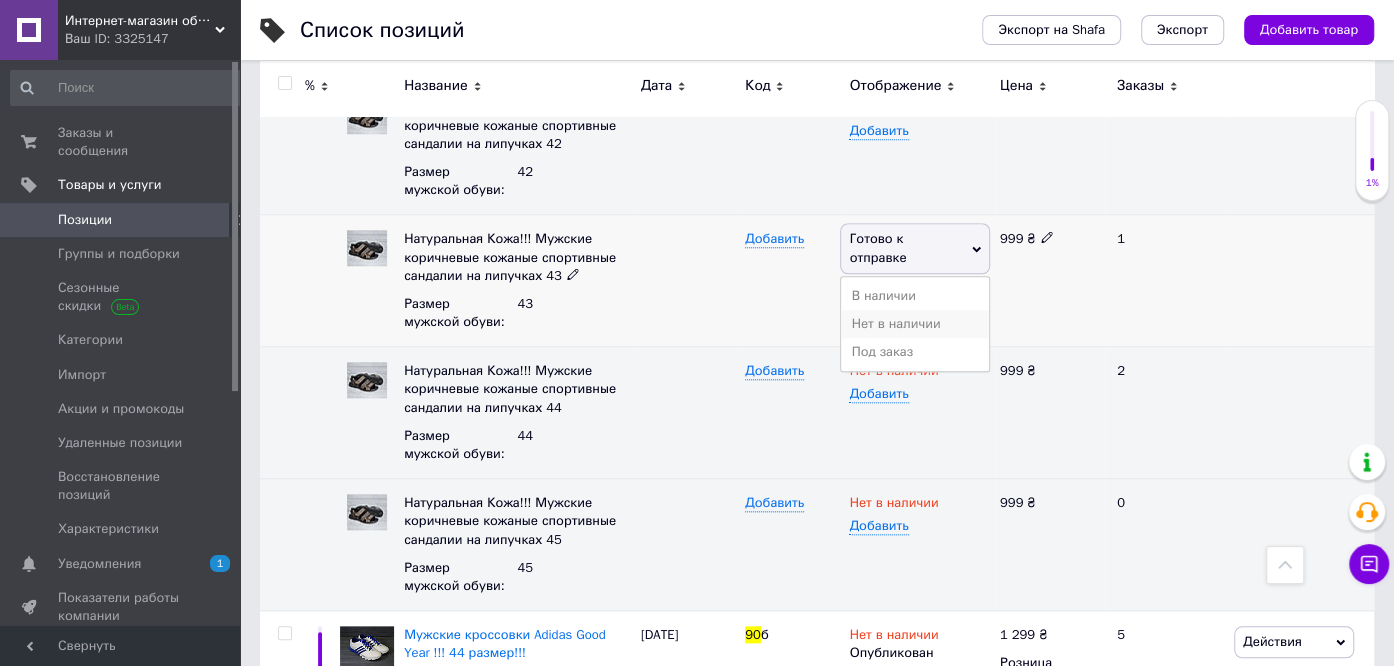 click on "Нет в наличии" at bounding box center (914, 324) 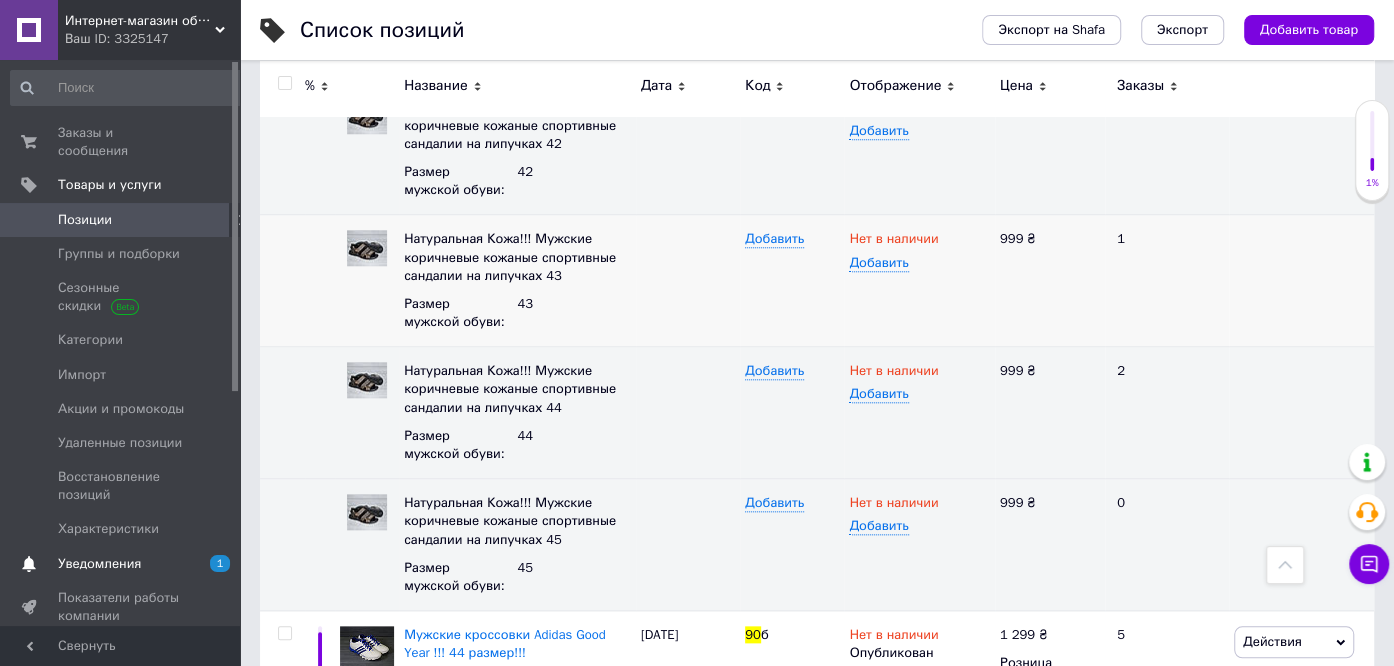 click on "Уведомления 1 0" at bounding box center [127, 564] 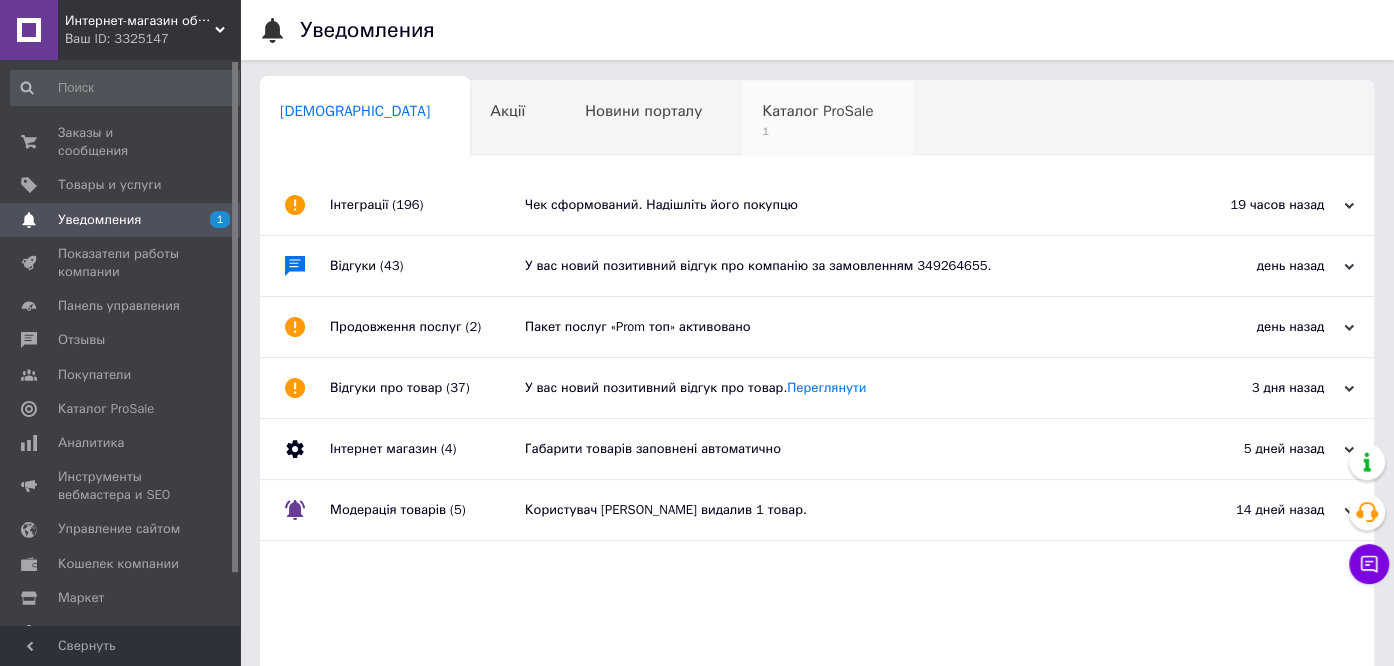 click on "Каталог ProSale 1" at bounding box center (827, 119) 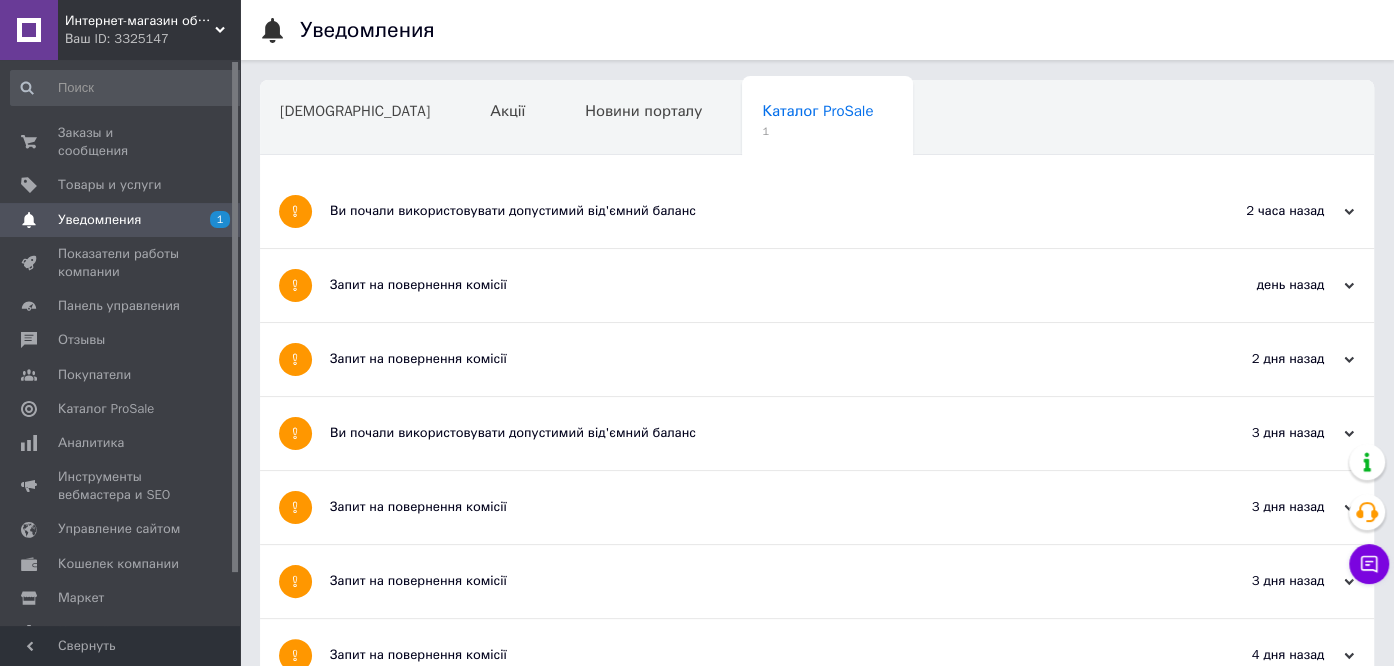 click on "Ви почали використовувати допустимий від'ємний баланс" at bounding box center [742, 211] 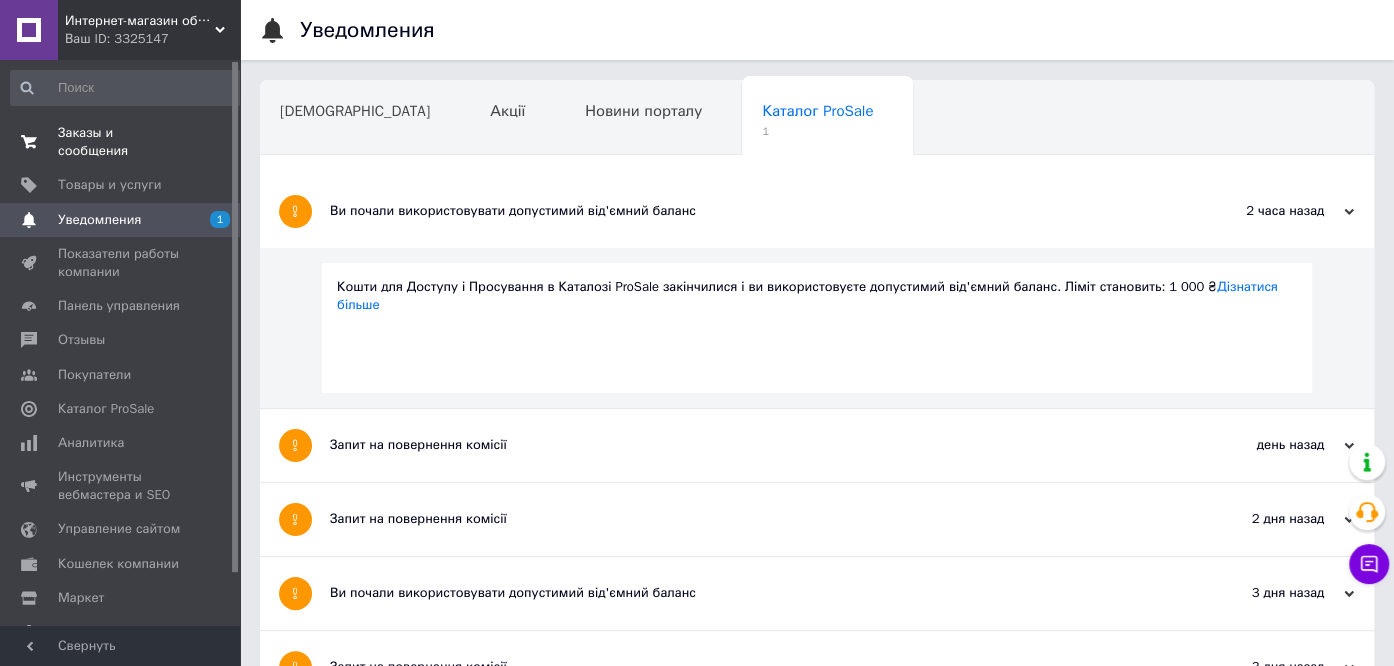 click on "Заказы и сообщения" at bounding box center [121, 142] 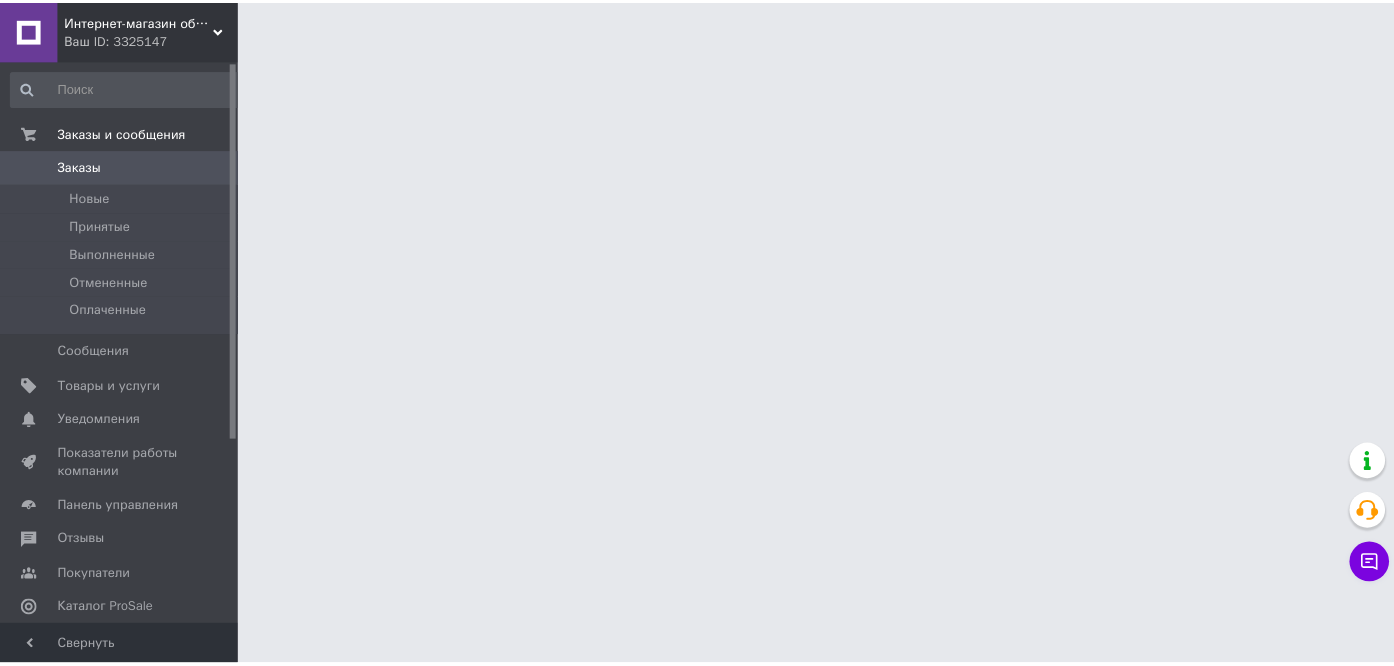scroll, scrollTop: 0, scrollLeft: 0, axis: both 